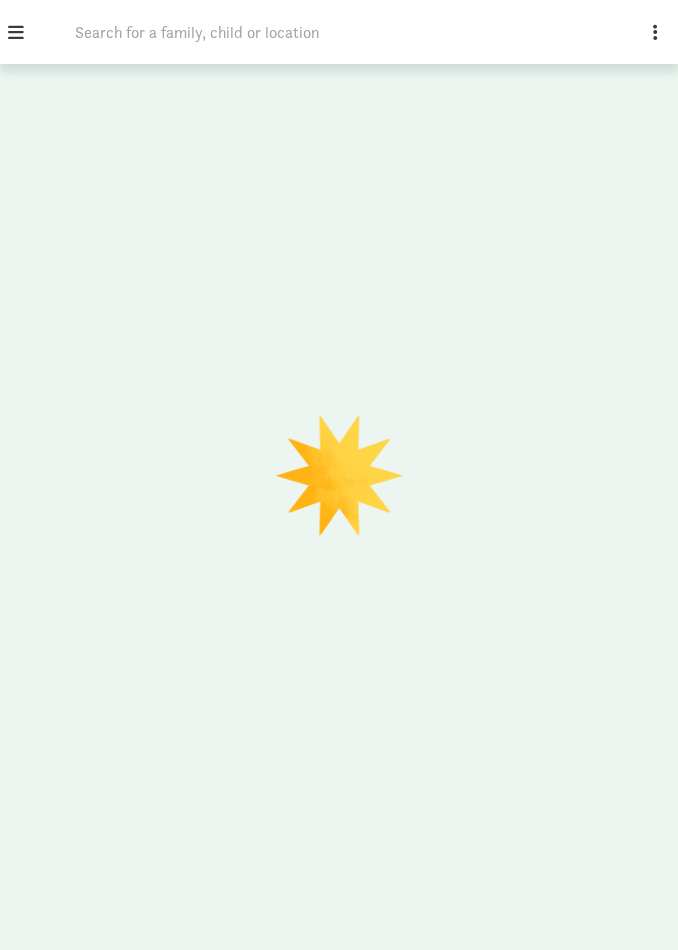 scroll, scrollTop: 0, scrollLeft: 0, axis: both 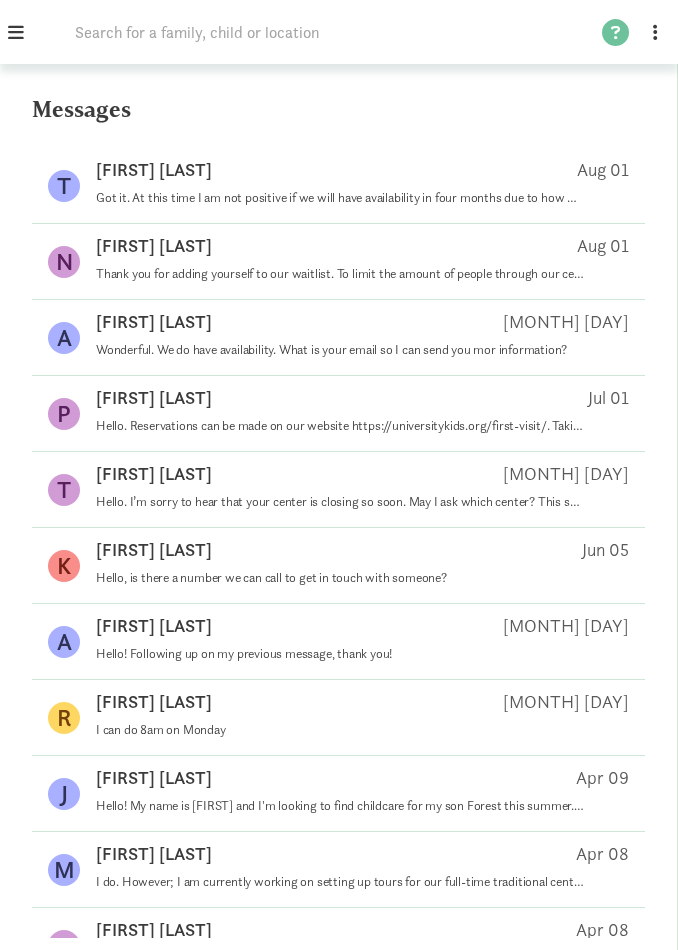 click 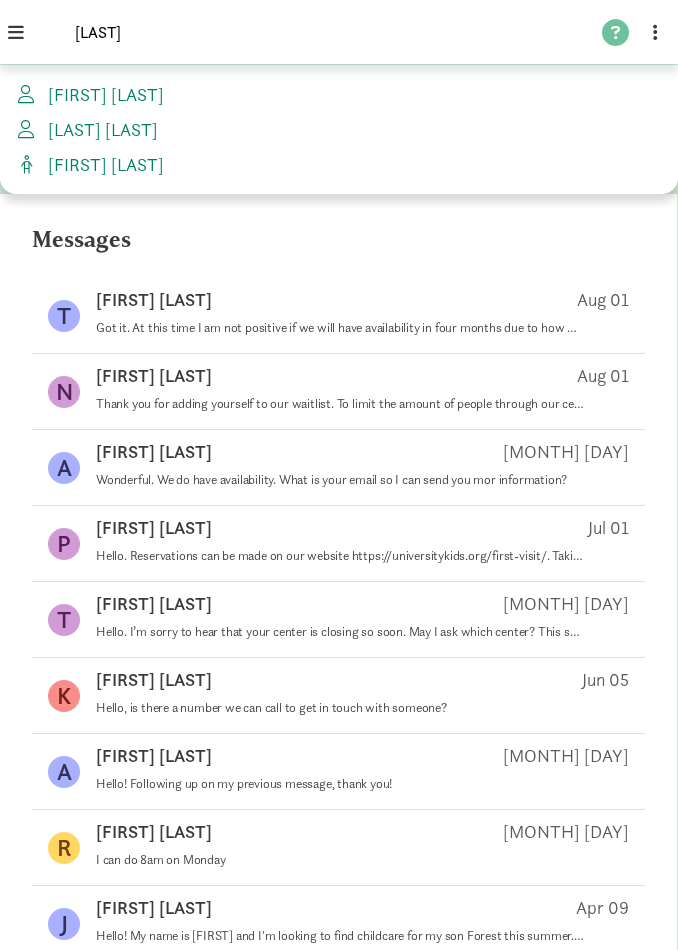 type on "Hass" 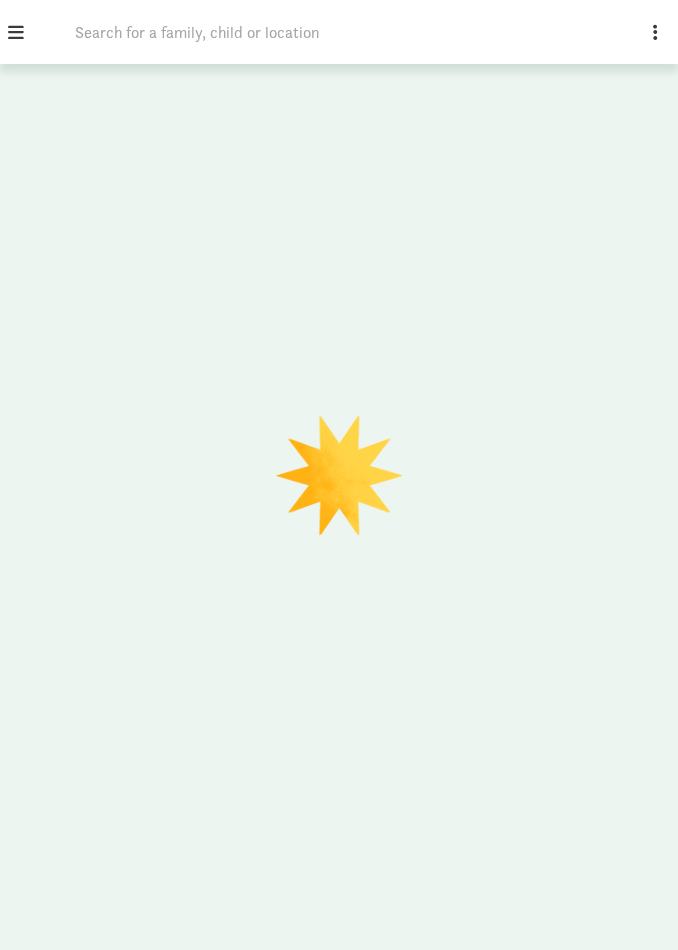 scroll, scrollTop: 0, scrollLeft: 0, axis: both 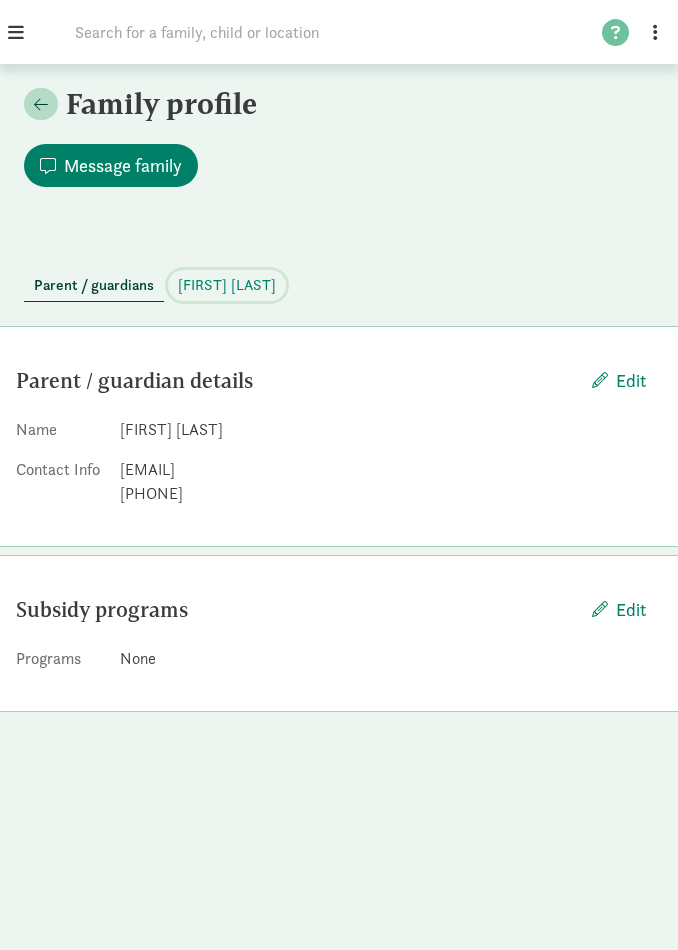 click on "[FIRST] [LAST]" at bounding box center [227, 285] 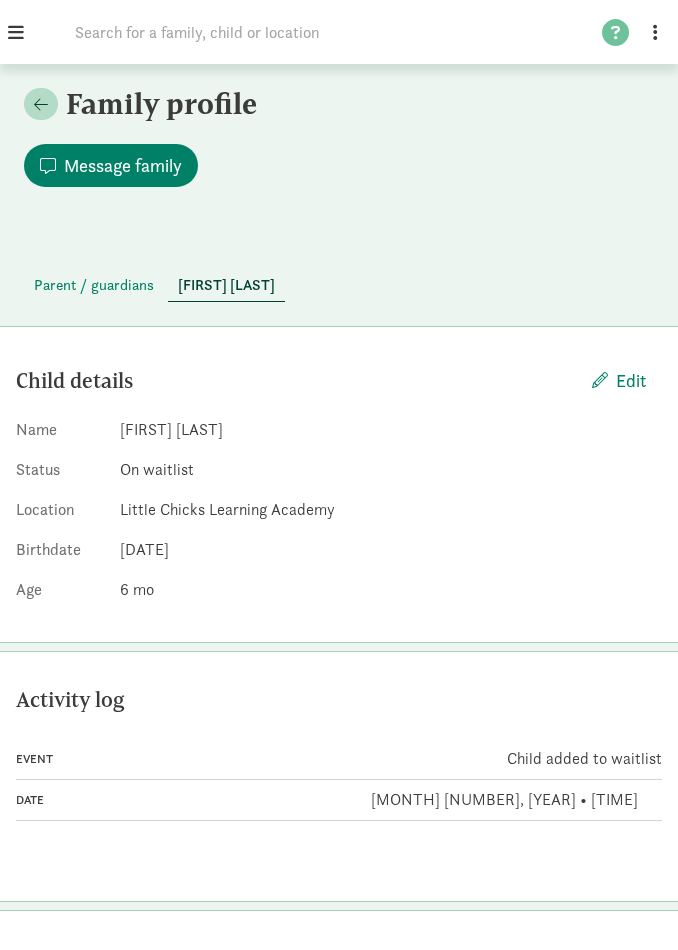 click on "Child details" 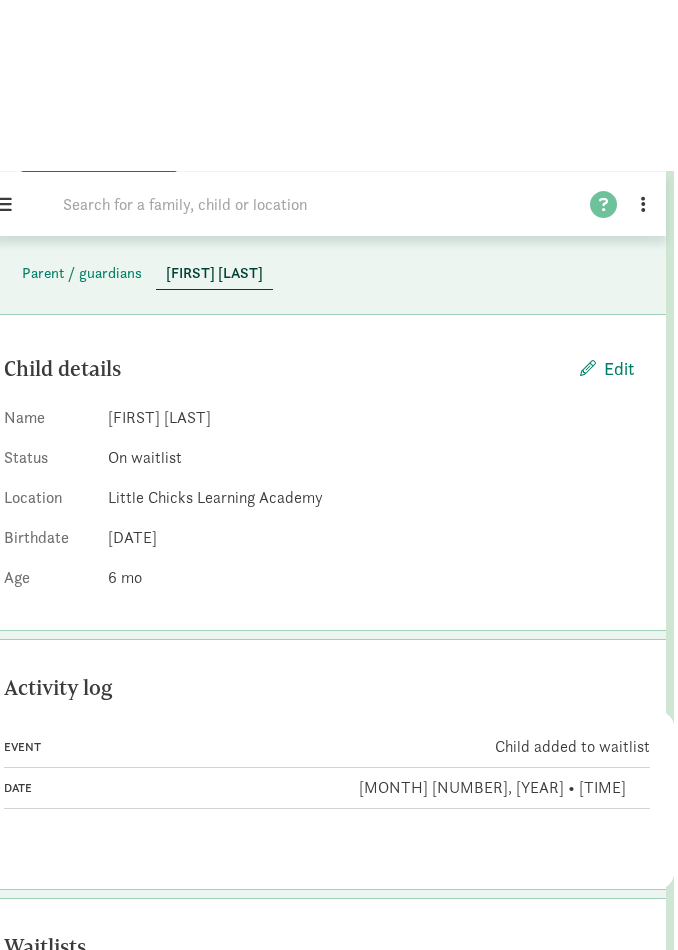 scroll, scrollTop: 0, scrollLeft: 8, axis: horizontal 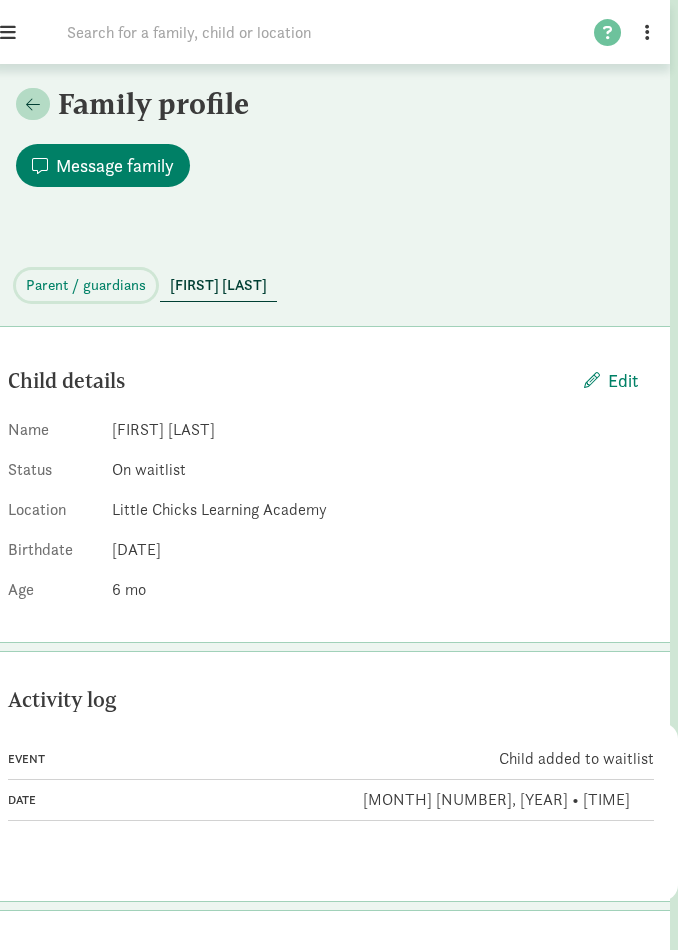 click on "Parent / guardians" at bounding box center [86, 285] 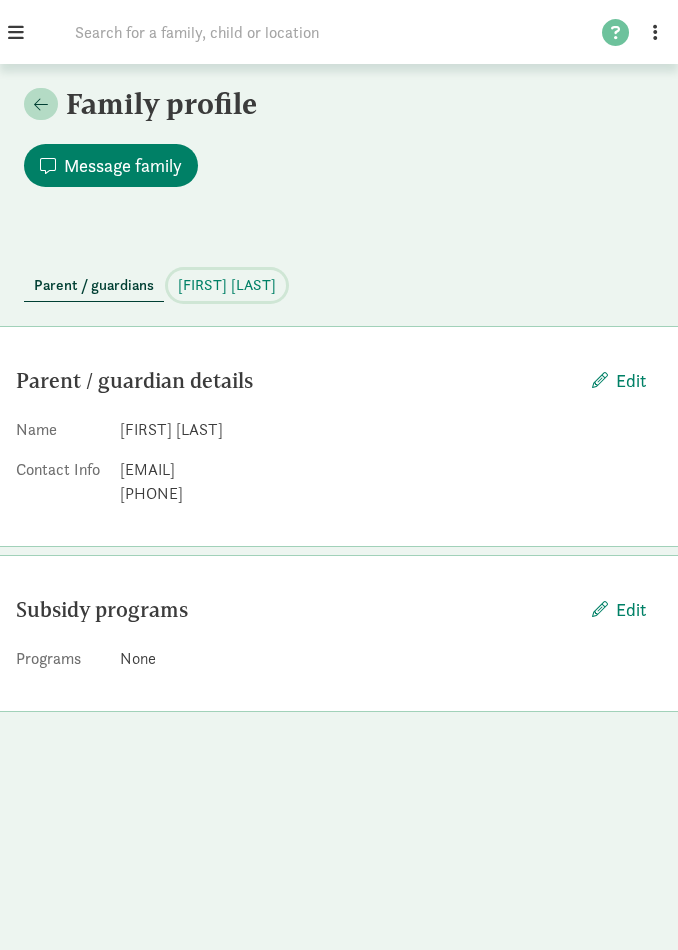 click on "[FIRST] [LAST]" at bounding box center [227, 285] 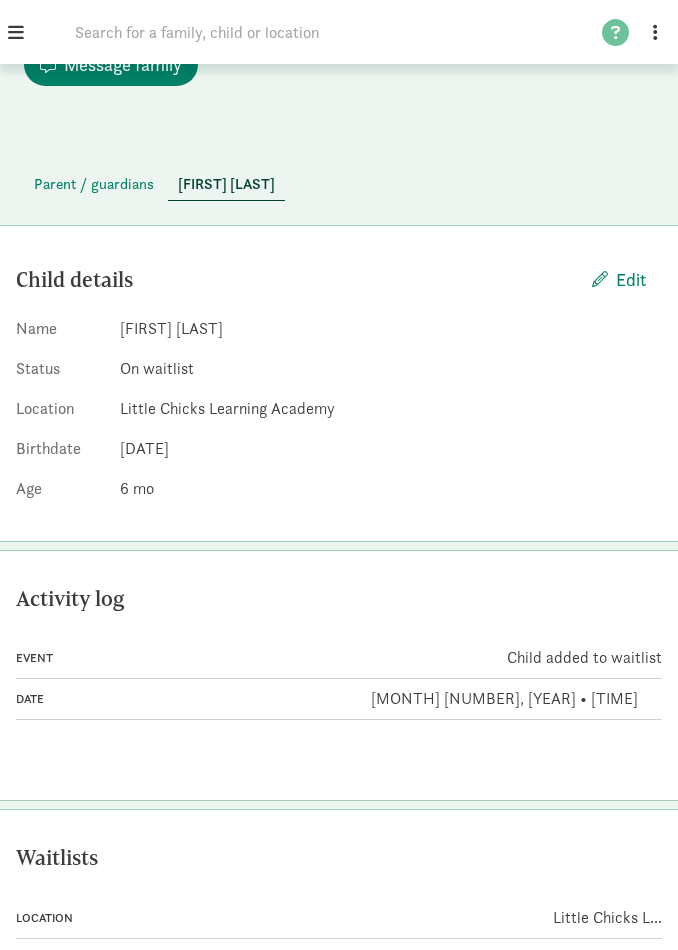 scroll, scrollTop: 0, scrollLeft: 0, axis: both 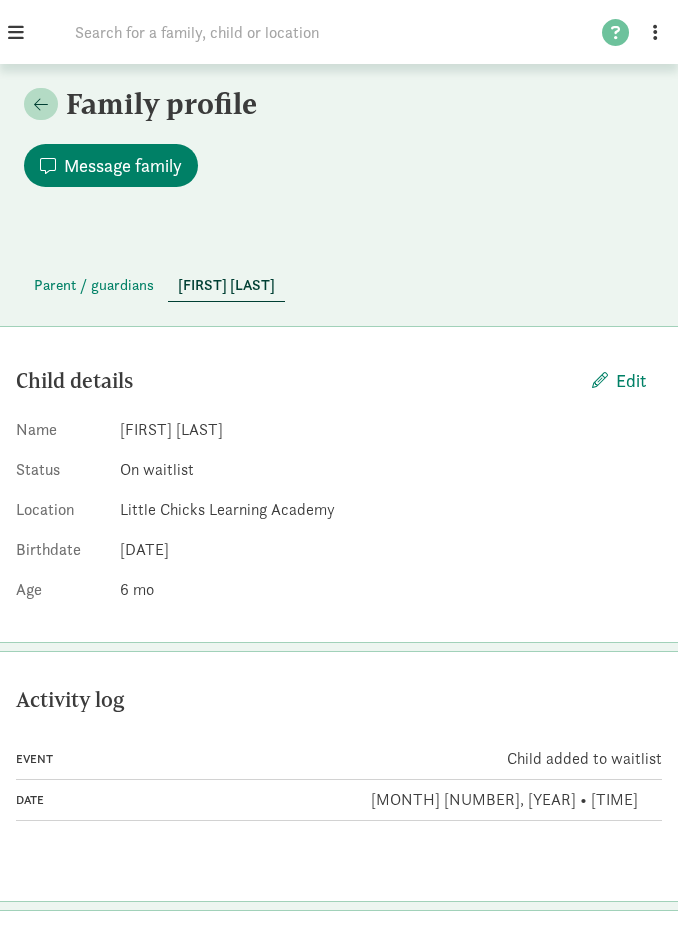click 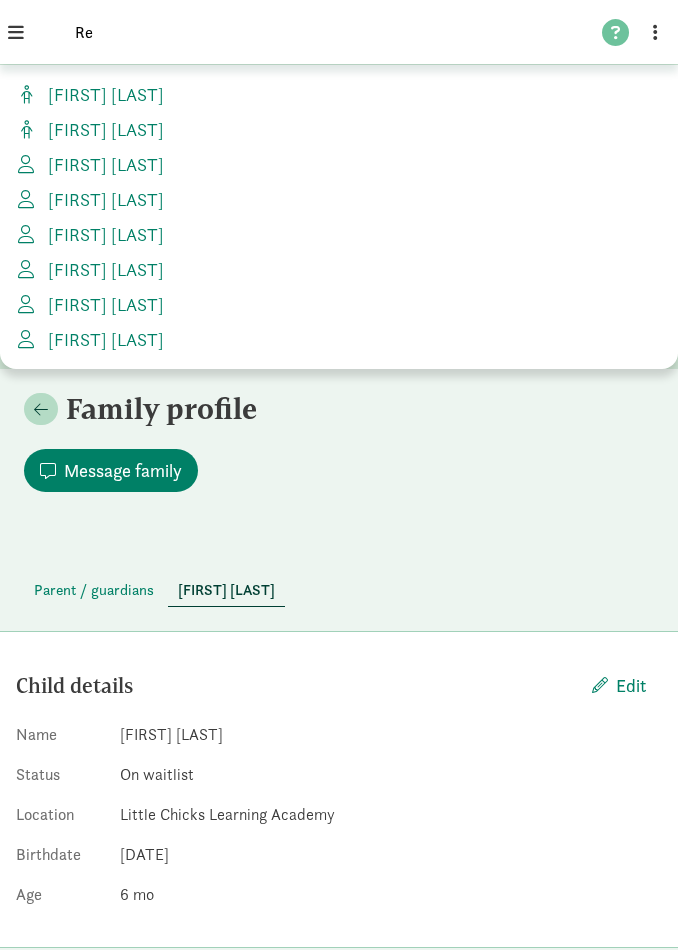 type on "R" 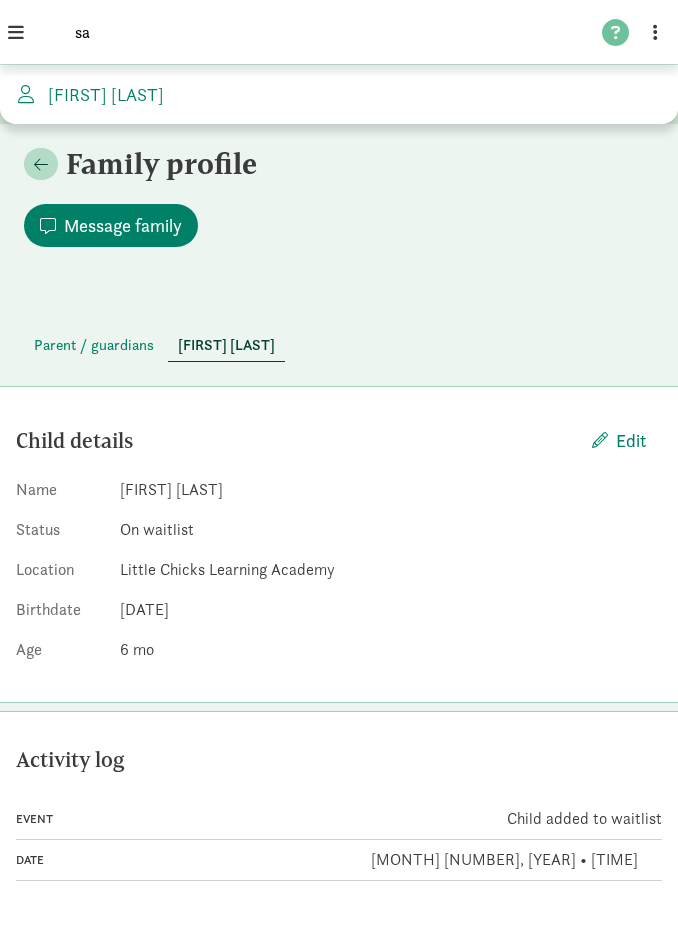 type on "s" 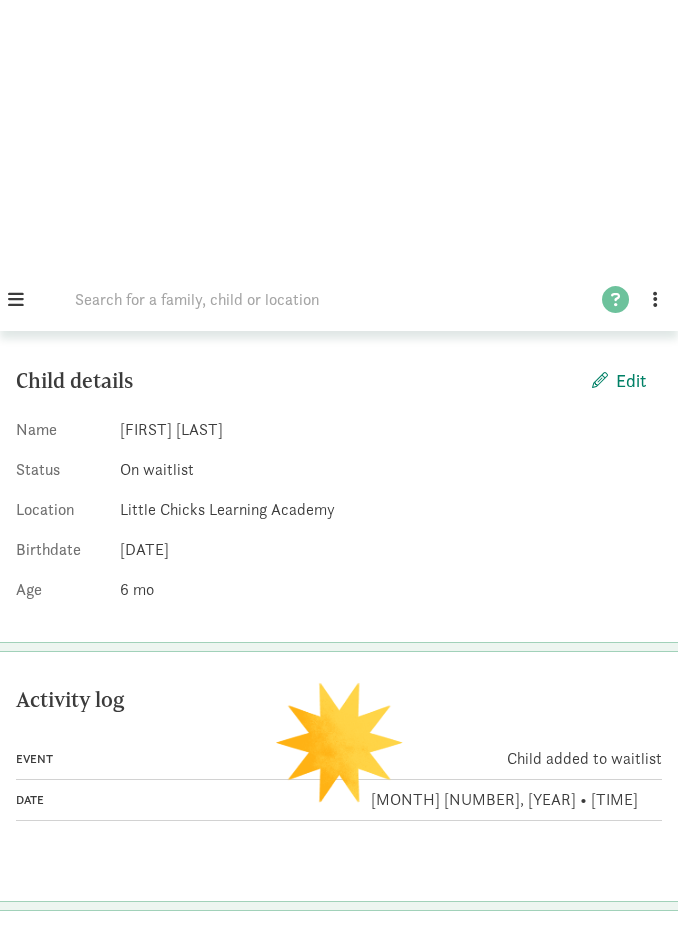 scroll, scrollTop: 0, scrollLeft: 0, axis: both 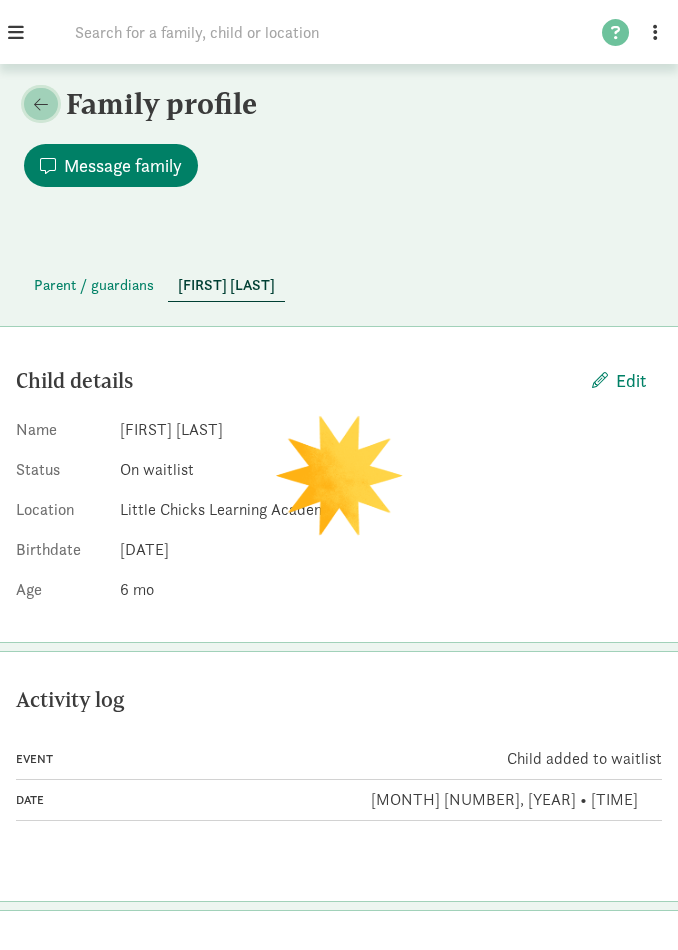 click at bounding box center (41, 104) 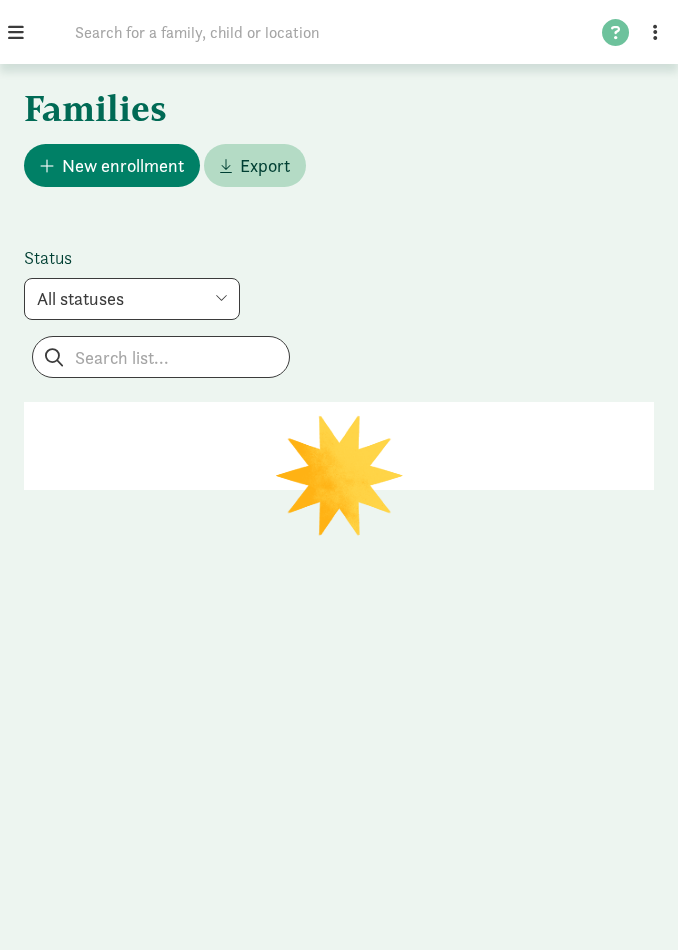 click 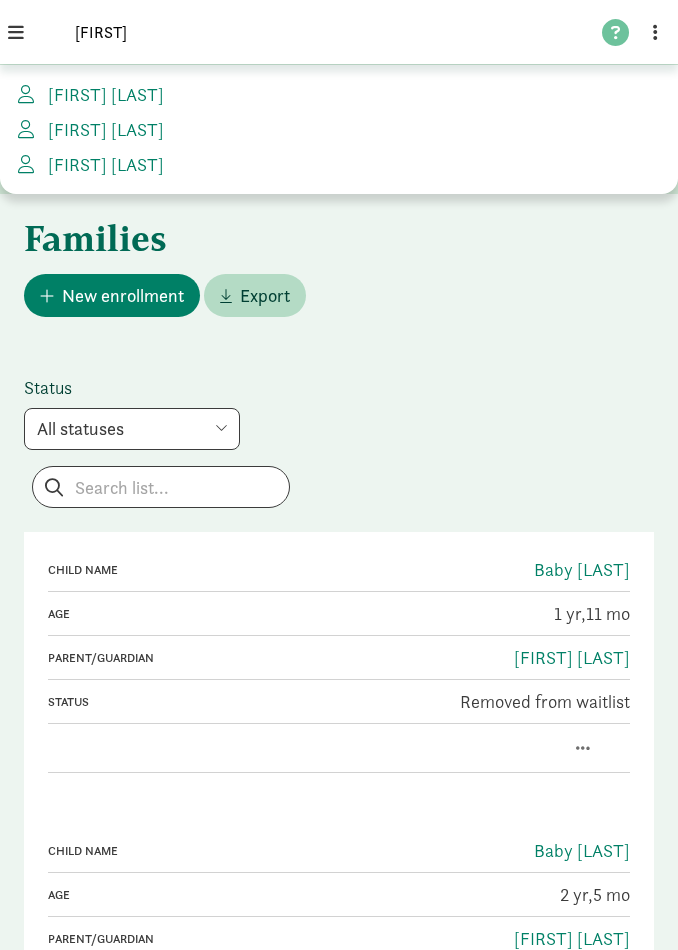 type on "Rebecca" 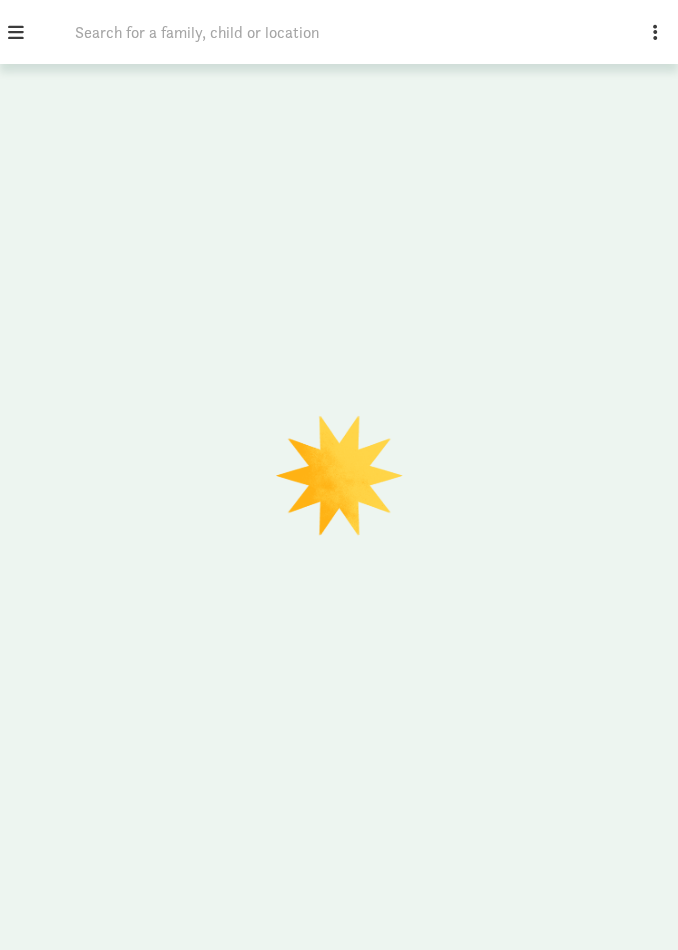 scroll, scrollTop: 0, scrollLeft: 0, axis: both 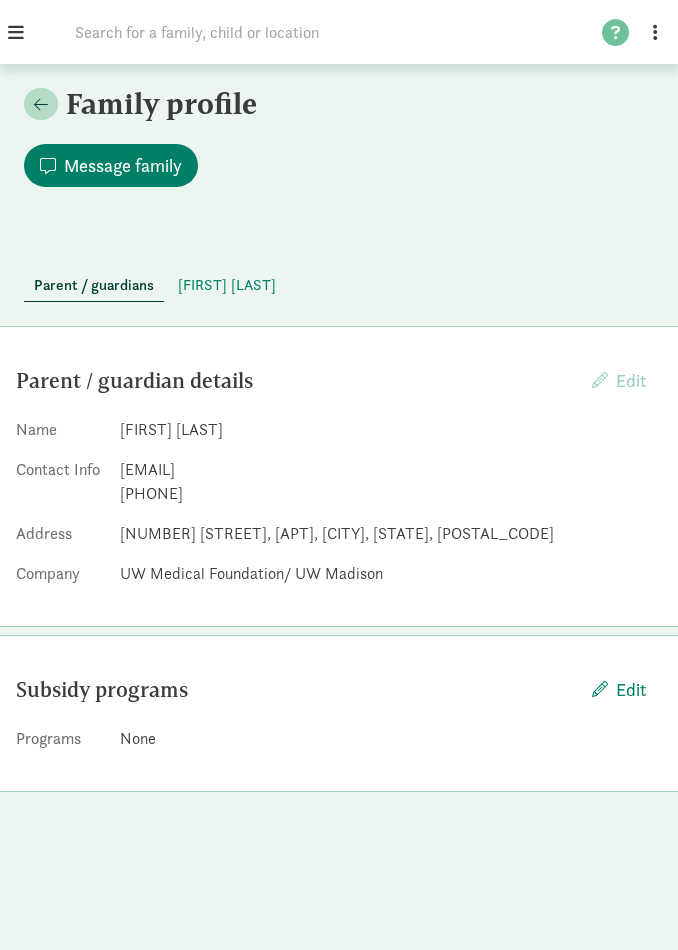 click 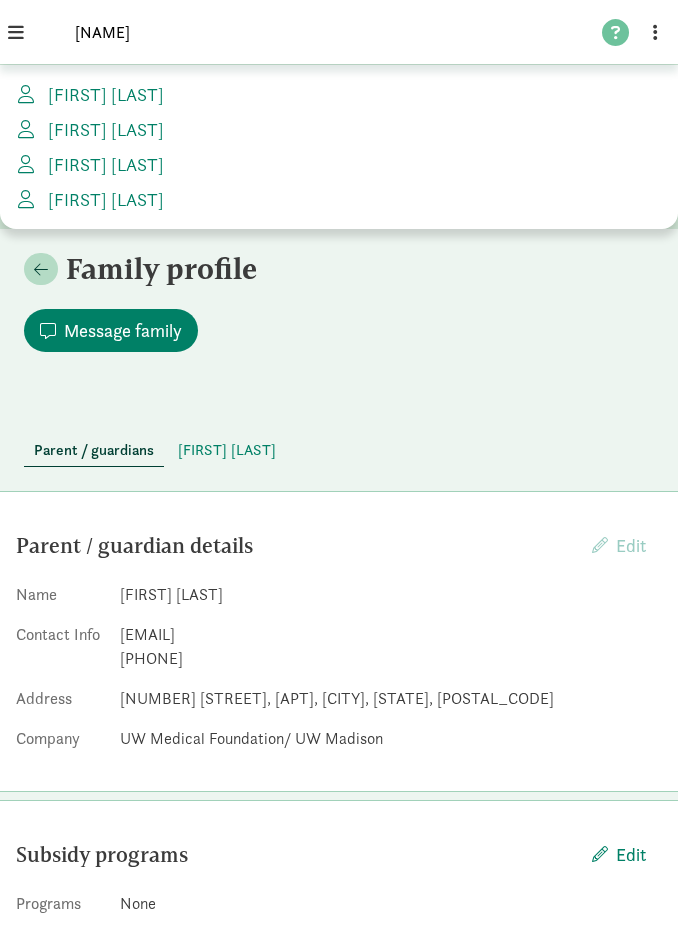 type on "[NAME]" 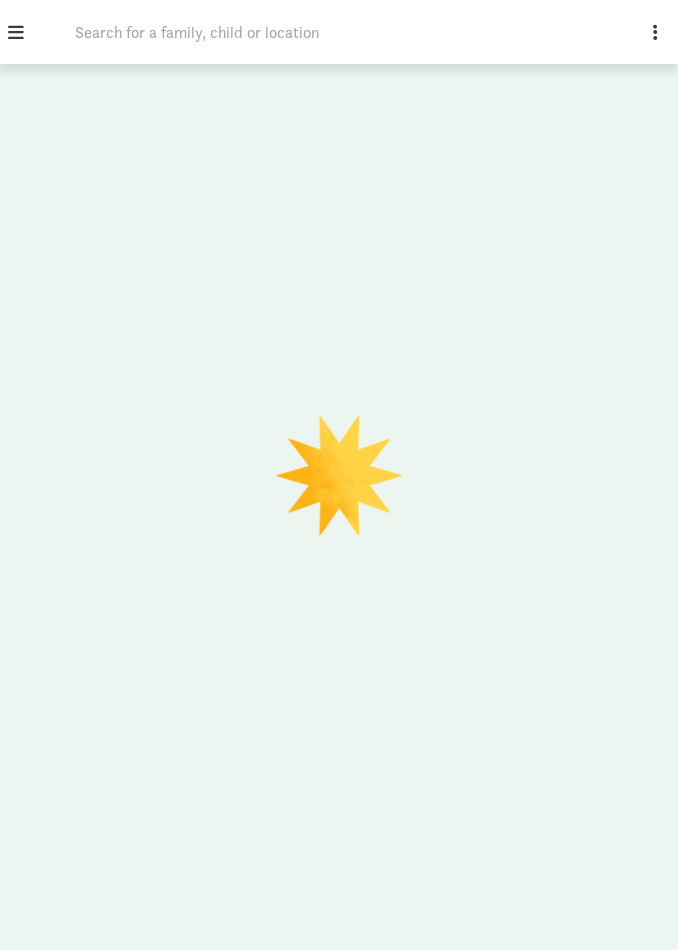 scroll, scrollTop: 0, scrollLeft: 0, axis: both 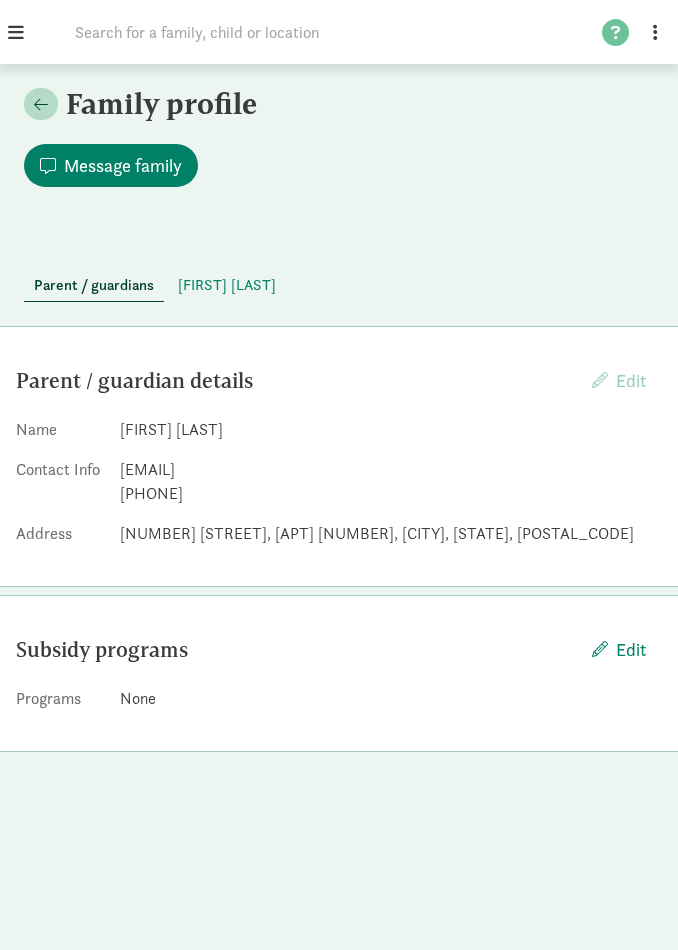 click 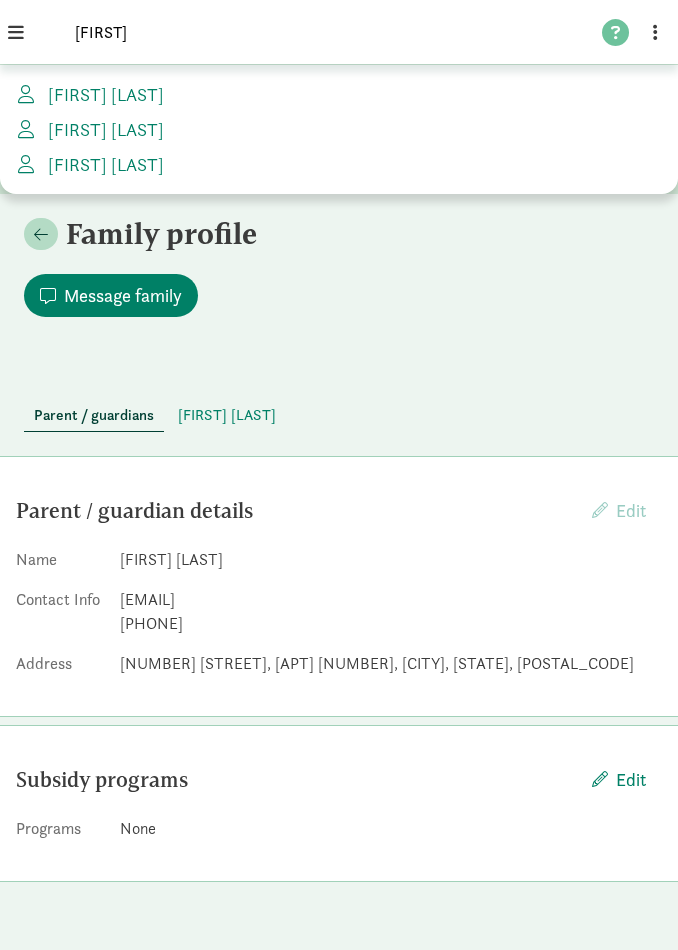 type on "Rebecca" 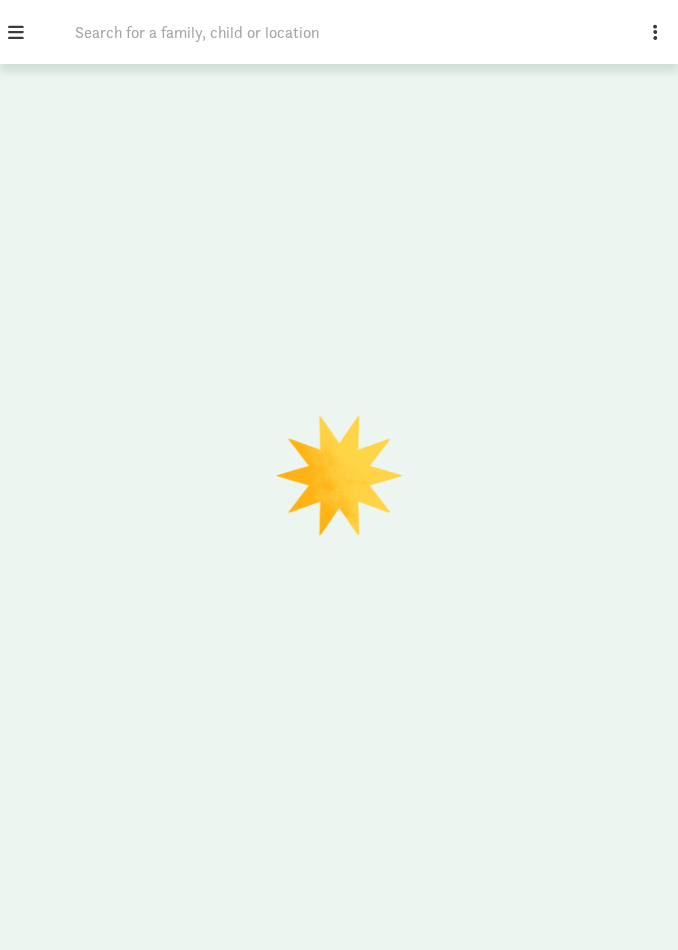 scroll, scrollTop: 0, scrollLeft: 0, axis: both 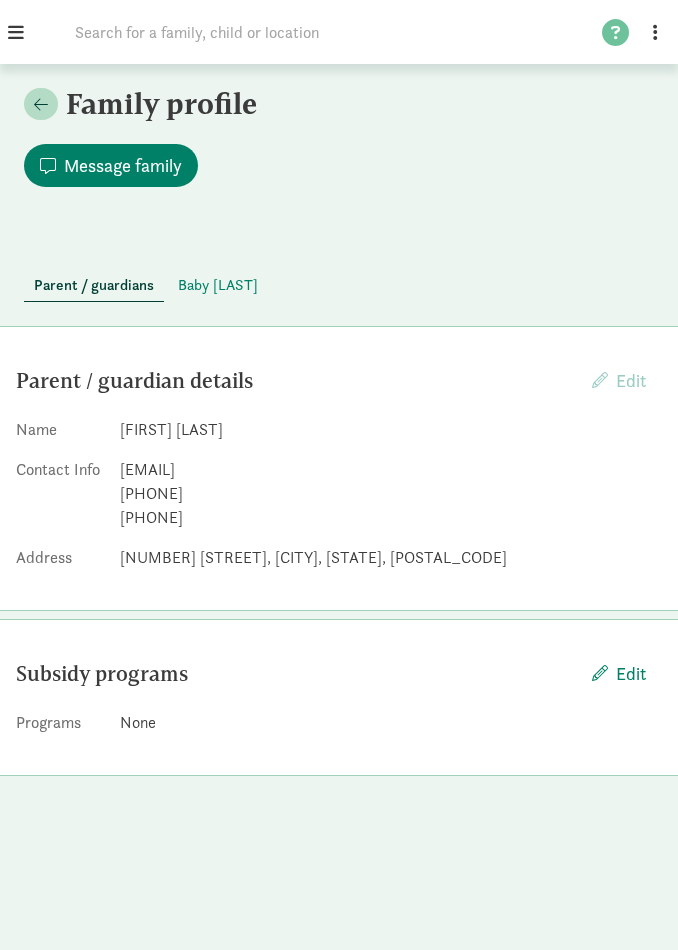 click 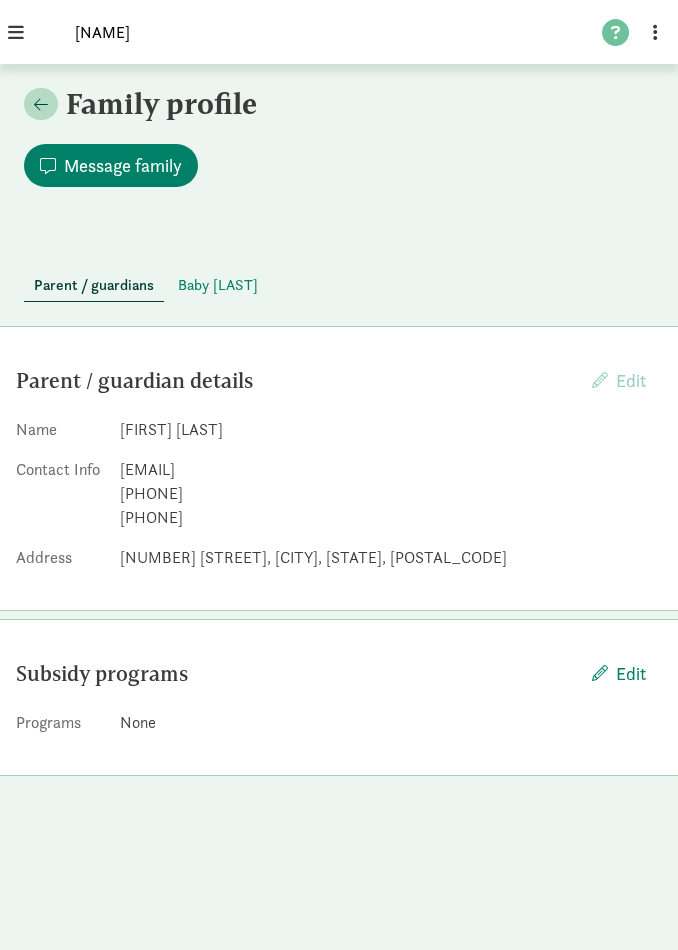 type on "Z" 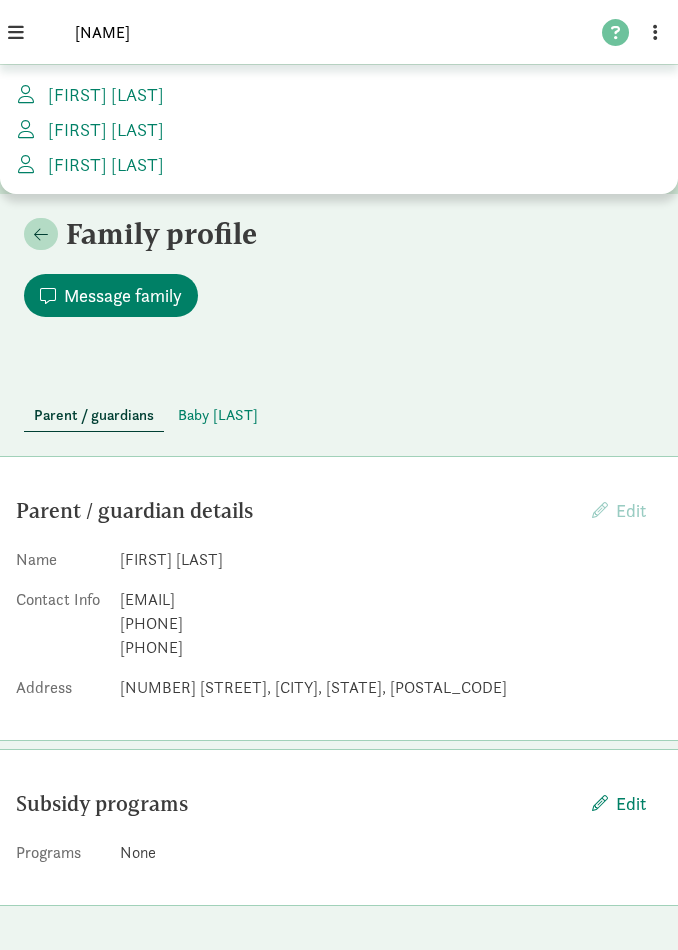 type on "[NAME]" 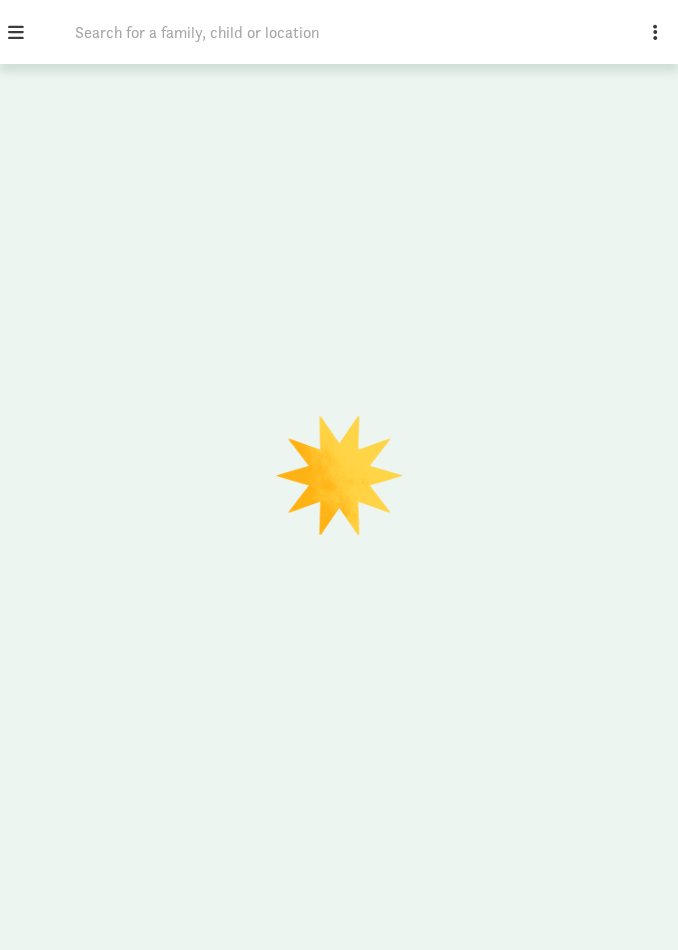 scroll, scrollTop: 0, scrollLeft: 0, axis: both 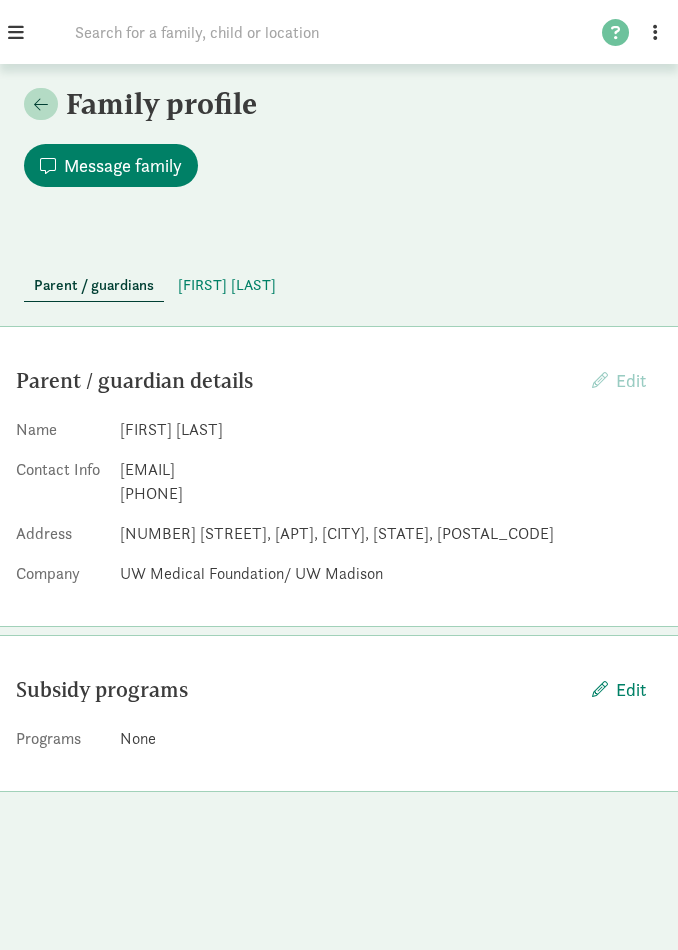 click 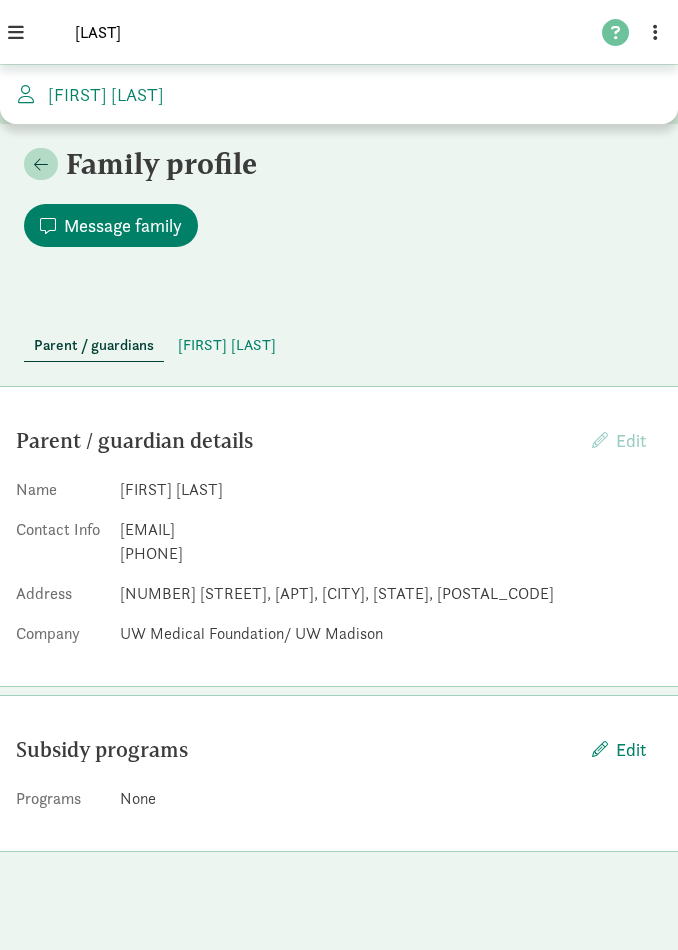 click on "Sawyer" 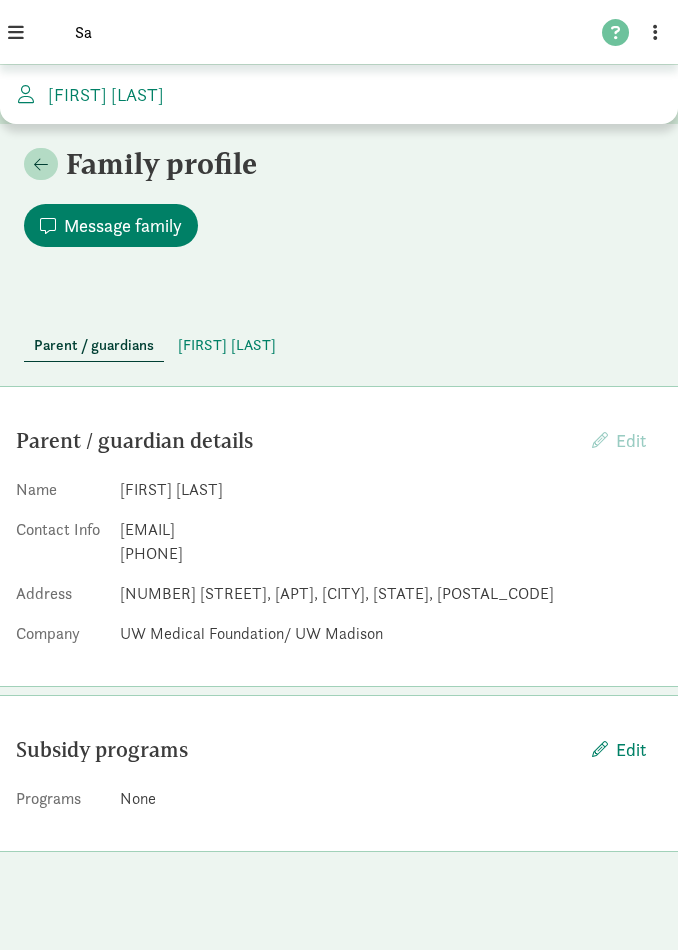 type on "S" 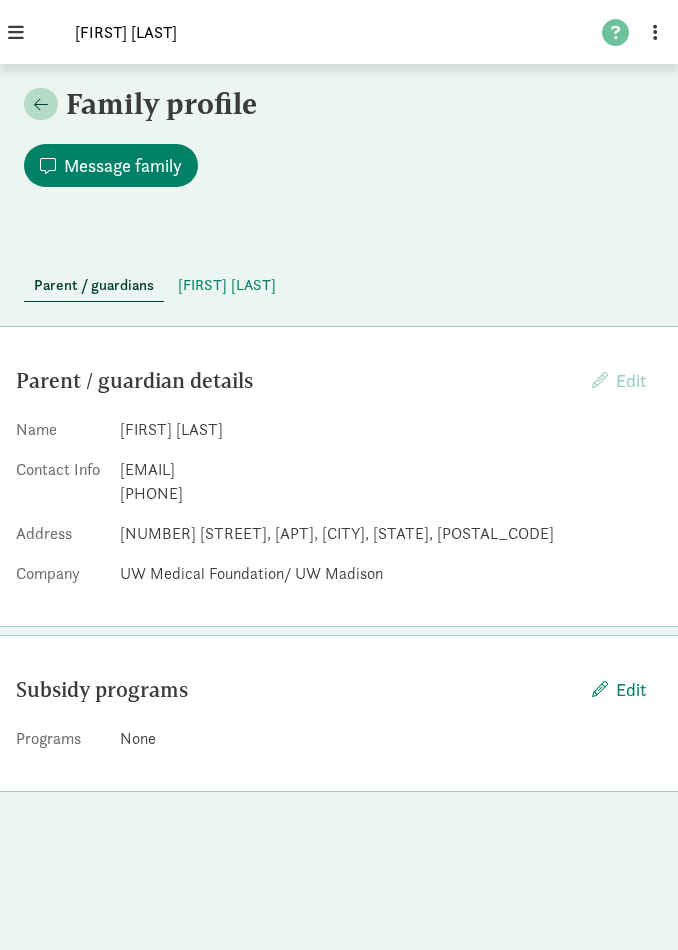 type on "Joseph zill" 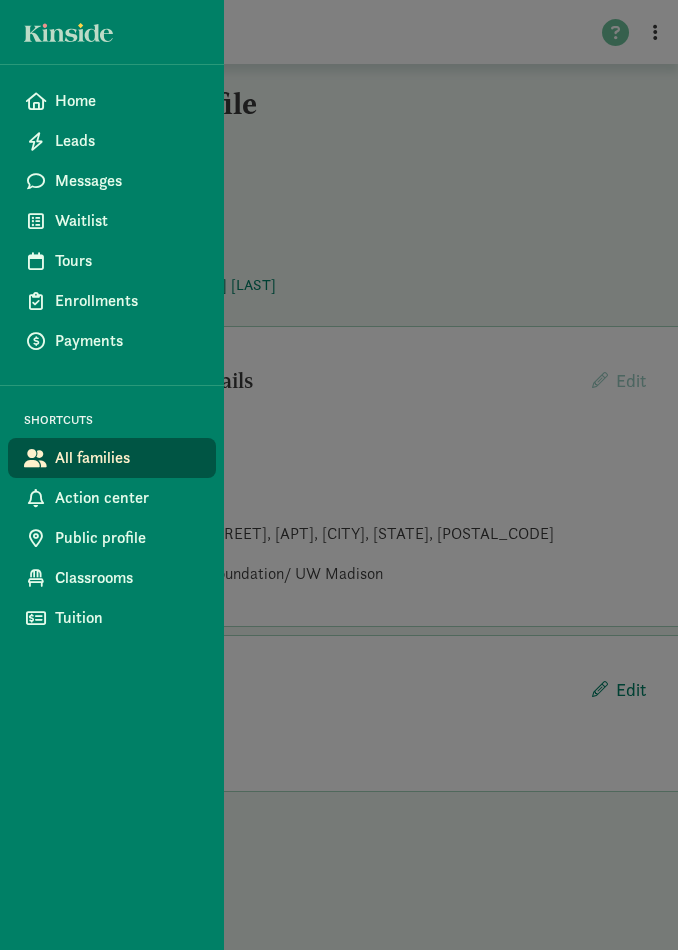 click on "Waitlist" at bounding box center [127, 221] 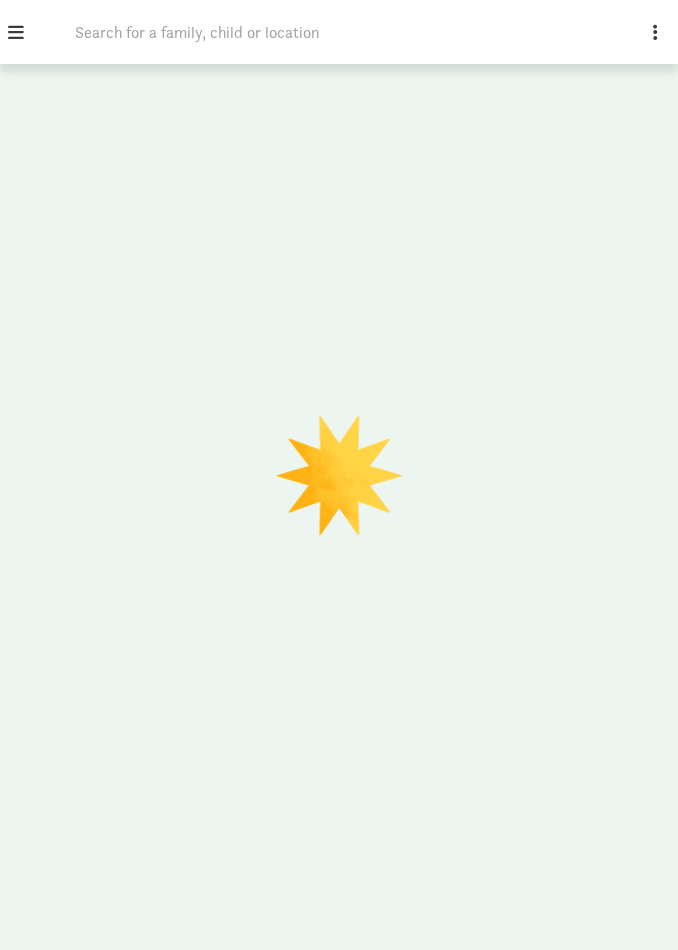 scroll, scrollTop: 0, scrollLeft: 0, axis: both 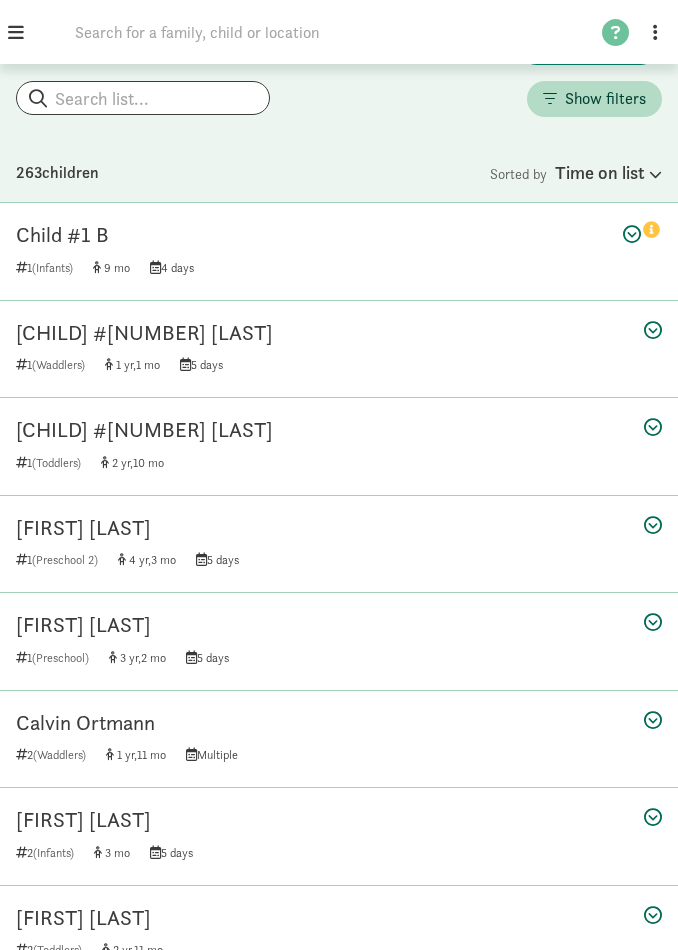 click 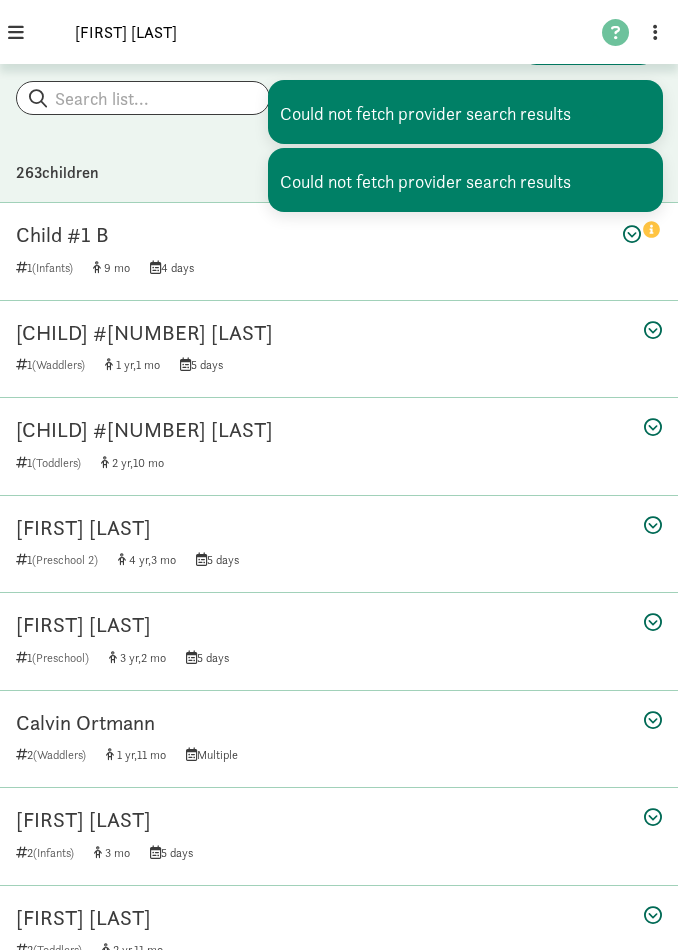 type on "[FIRST] [LAST]" 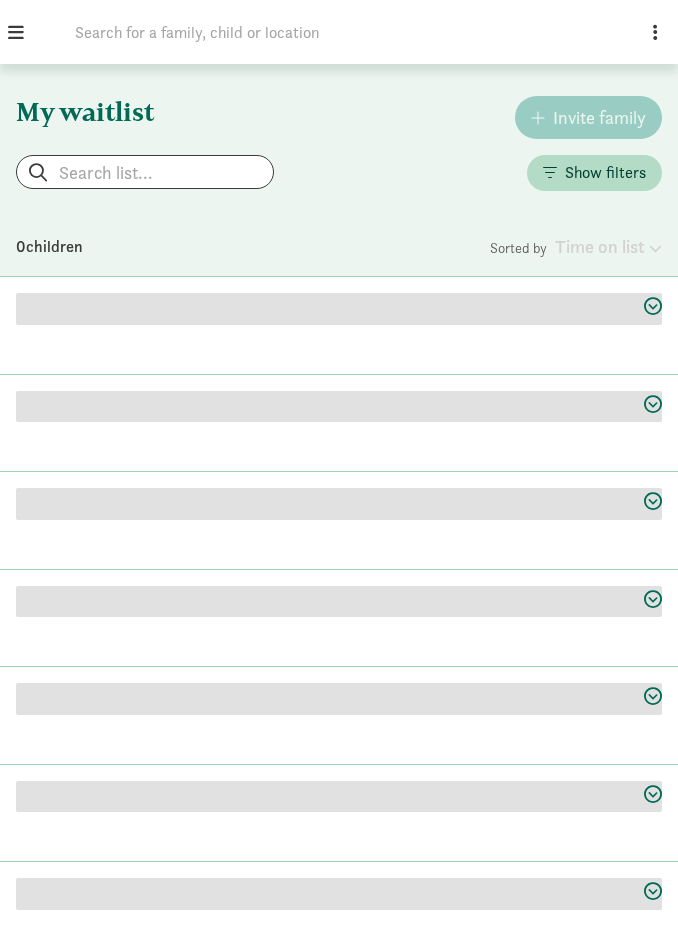 scroll, scrollTop: 0, scrollLeft: 0, axis: both 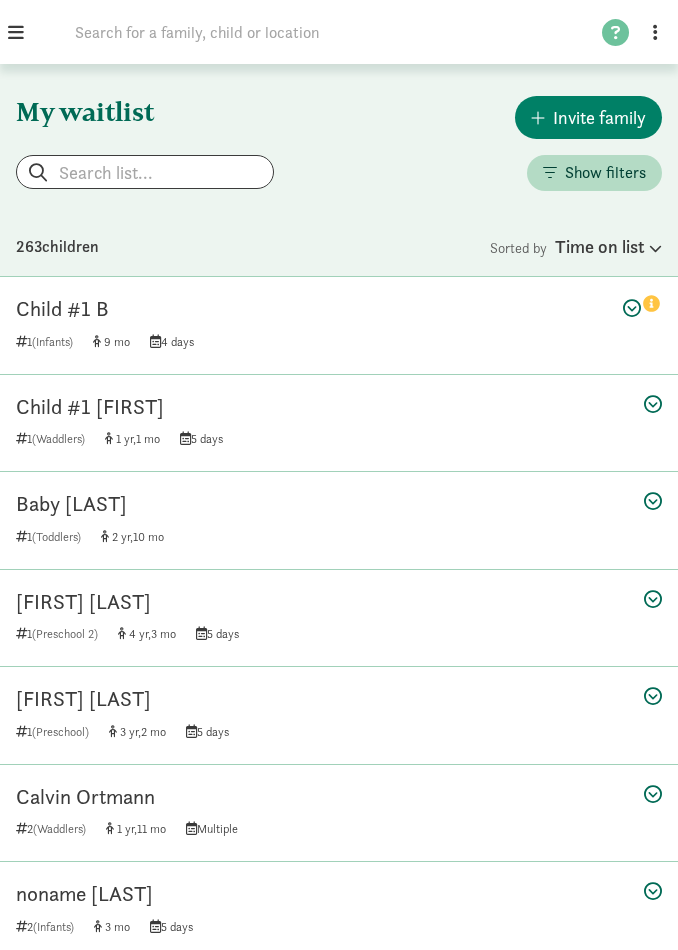 click 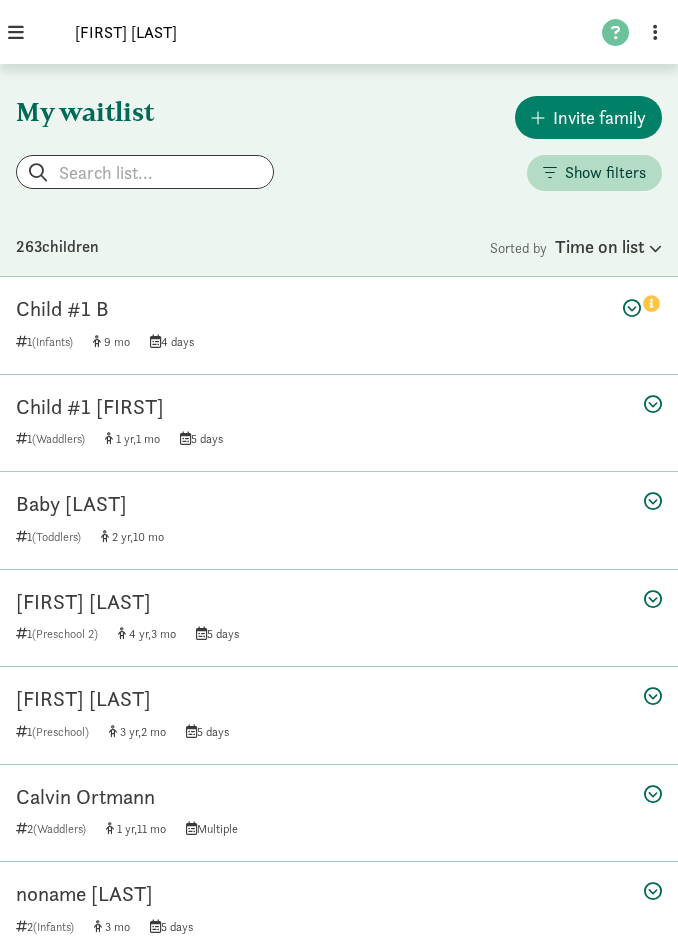 type on "[FIRST] [LAST]" 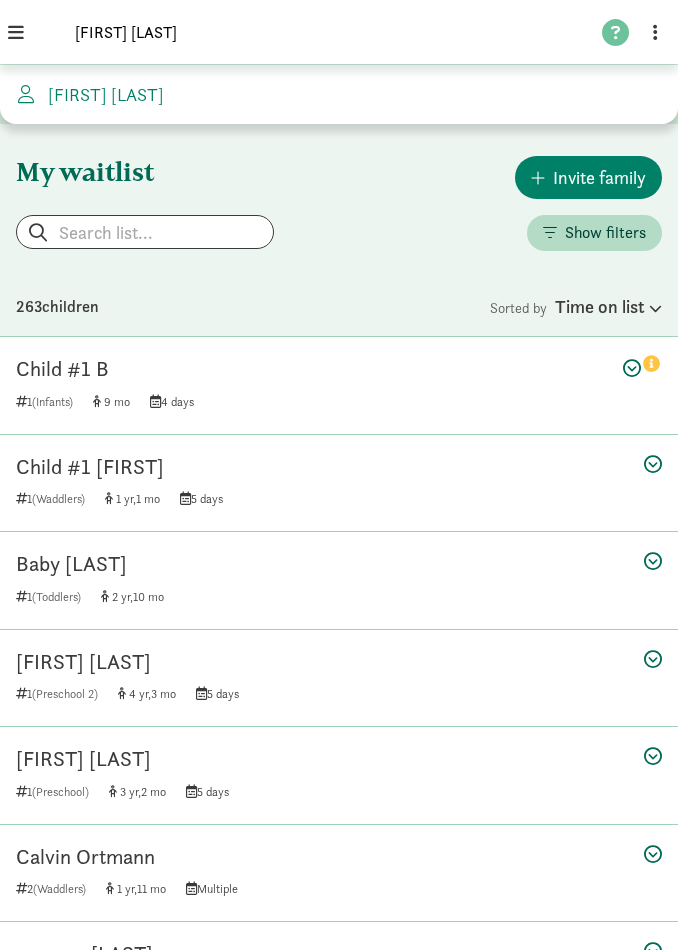 click on "[FIRST] [LAST]" 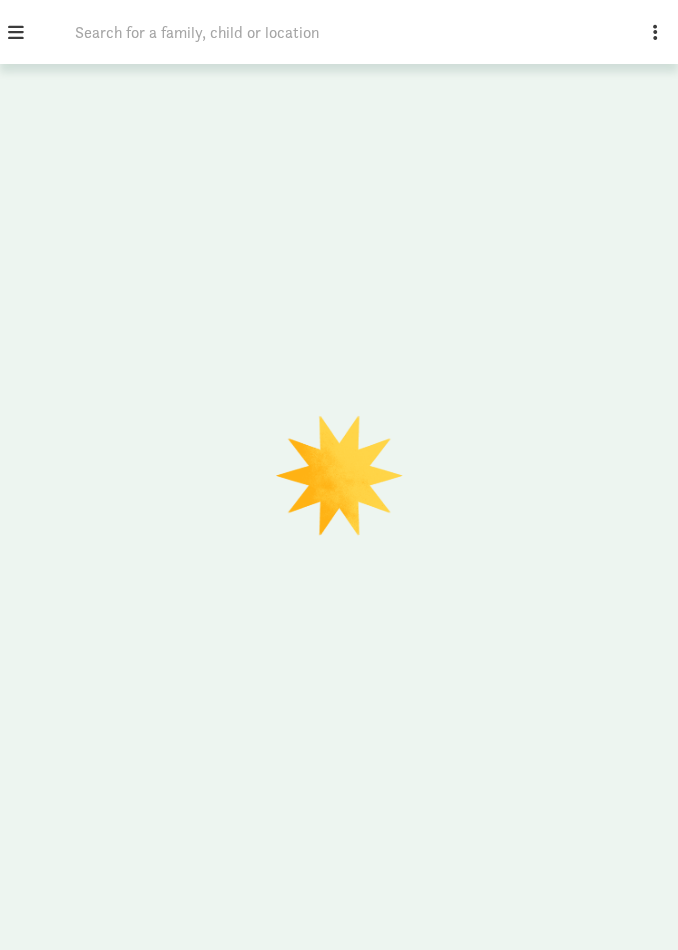 scroll, scrollTop: 0, scrollLeft: 0, axis: both 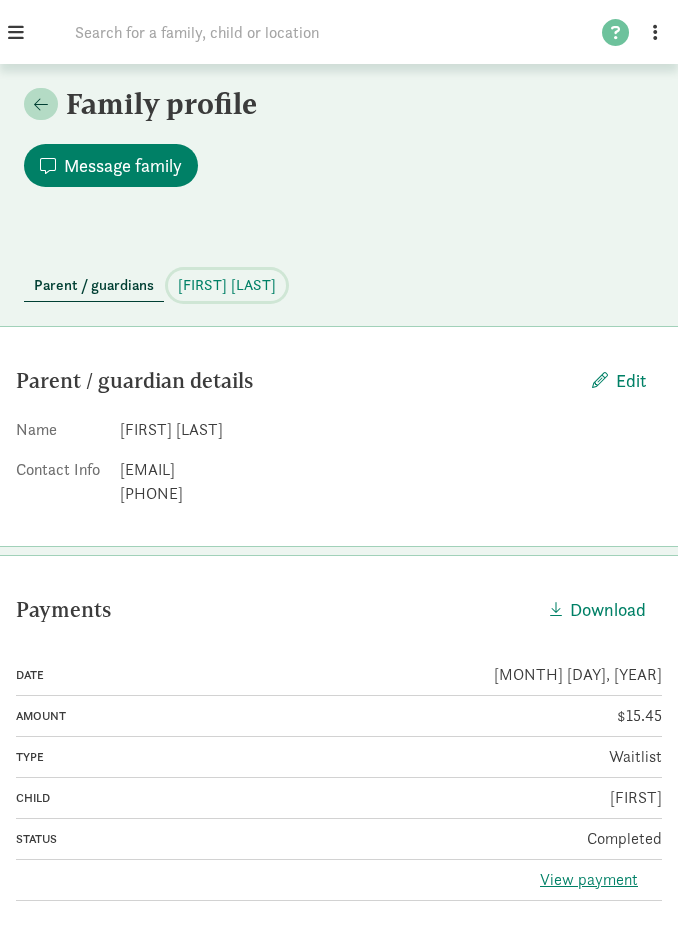 click on "[FIRST] [LAST]" at bounding box center [227, 285] 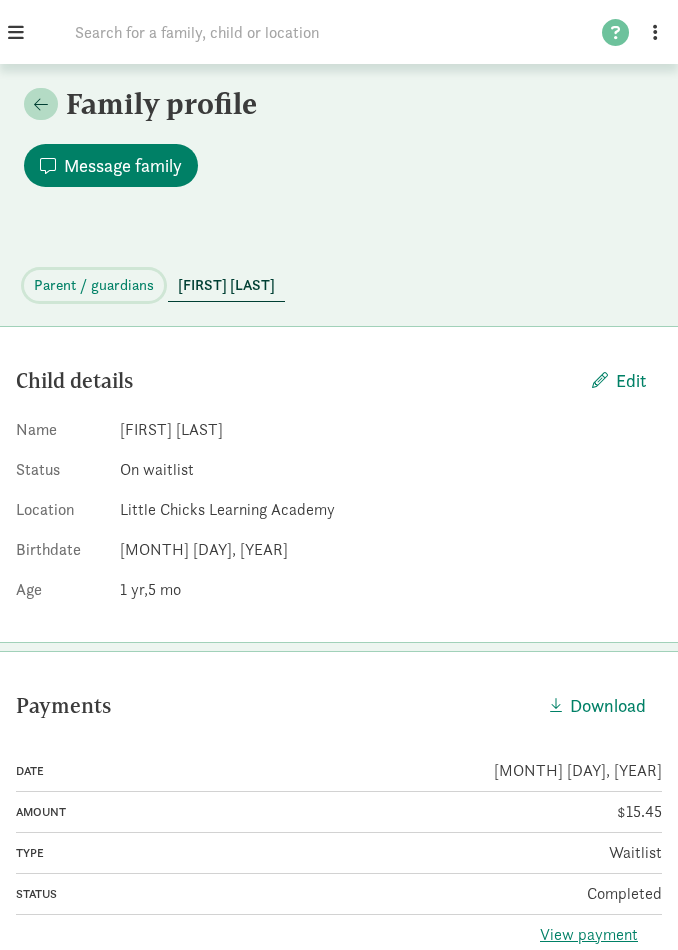 click on "Parent / guardians" at bounding box center [94, 285] 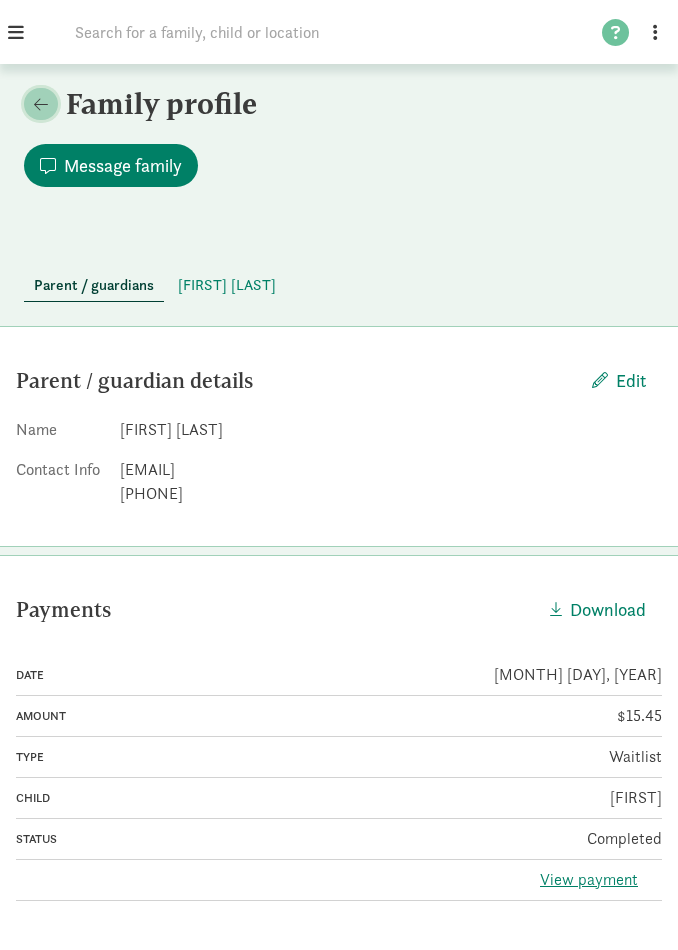 click at bounding box center [41, 104] 